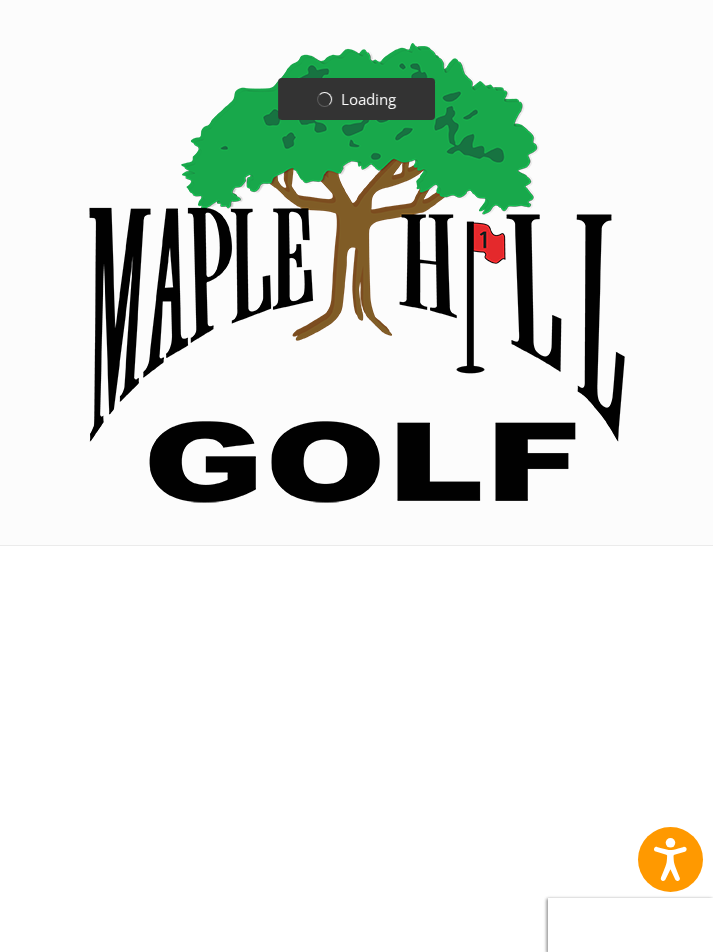 scroll, scrollTop: 0, scrollLeft: 0, axis: both 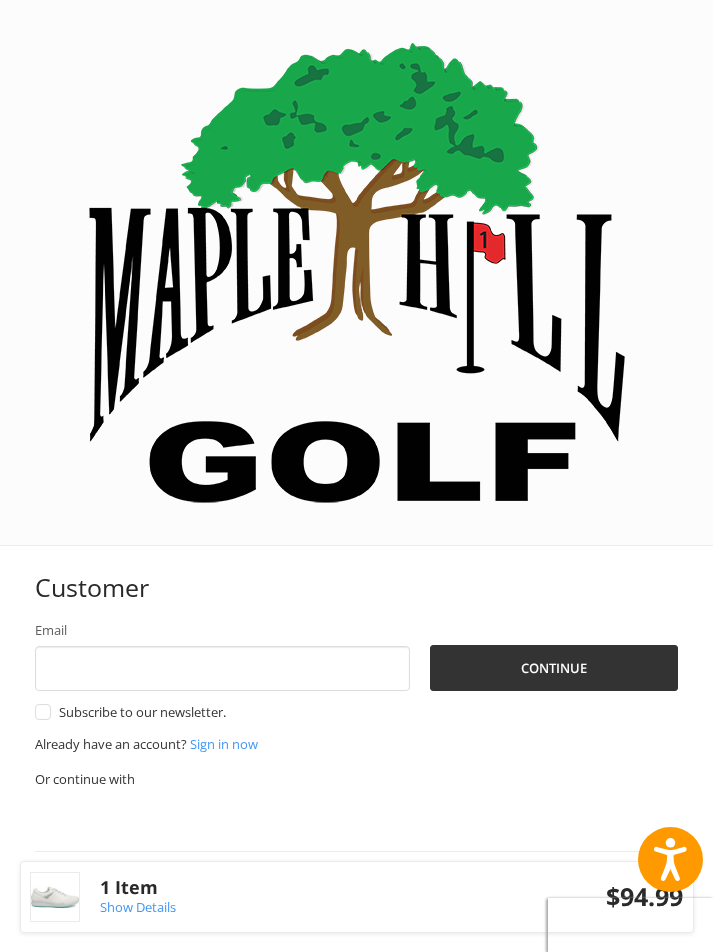 click on "Email" at bounding box center [223, 668] 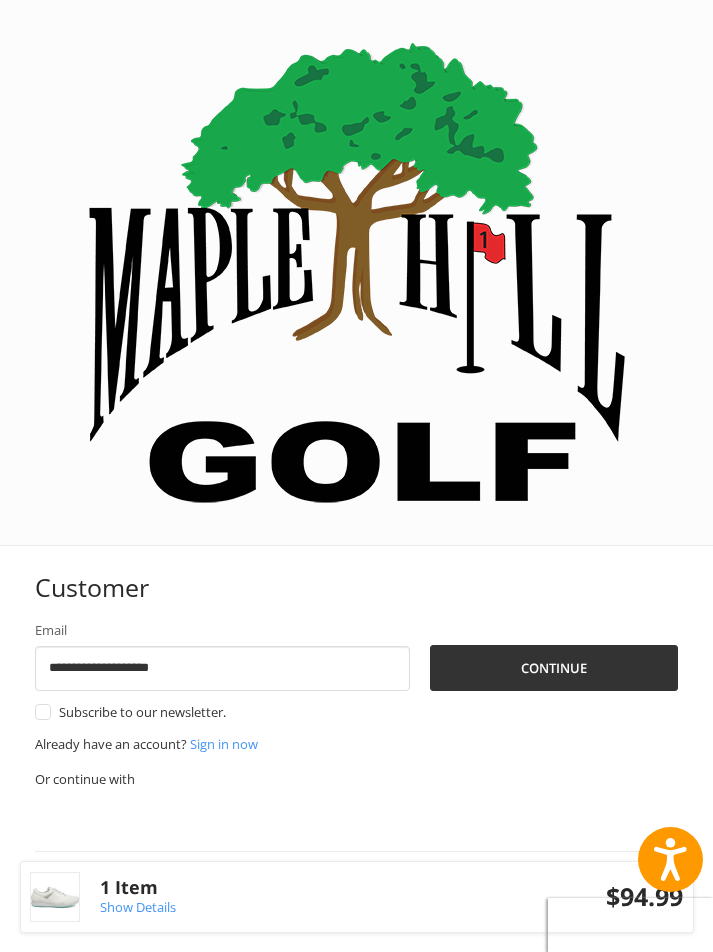 click on "Continue" at bounding box center [554, 668] 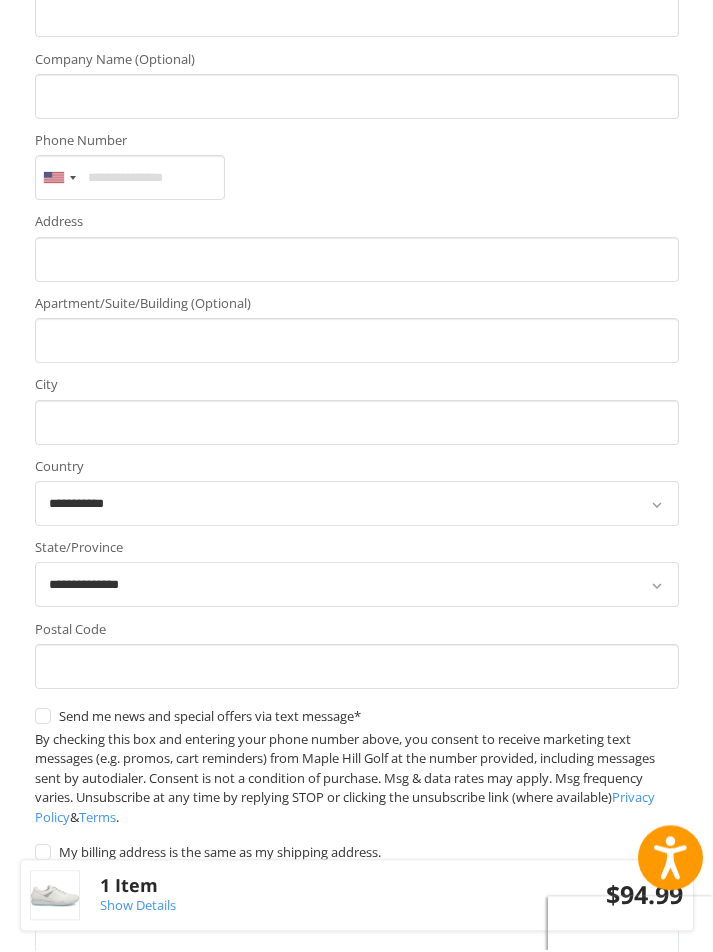scroll, scrollTop: 855, scrollLeft: 0, axis: vertical 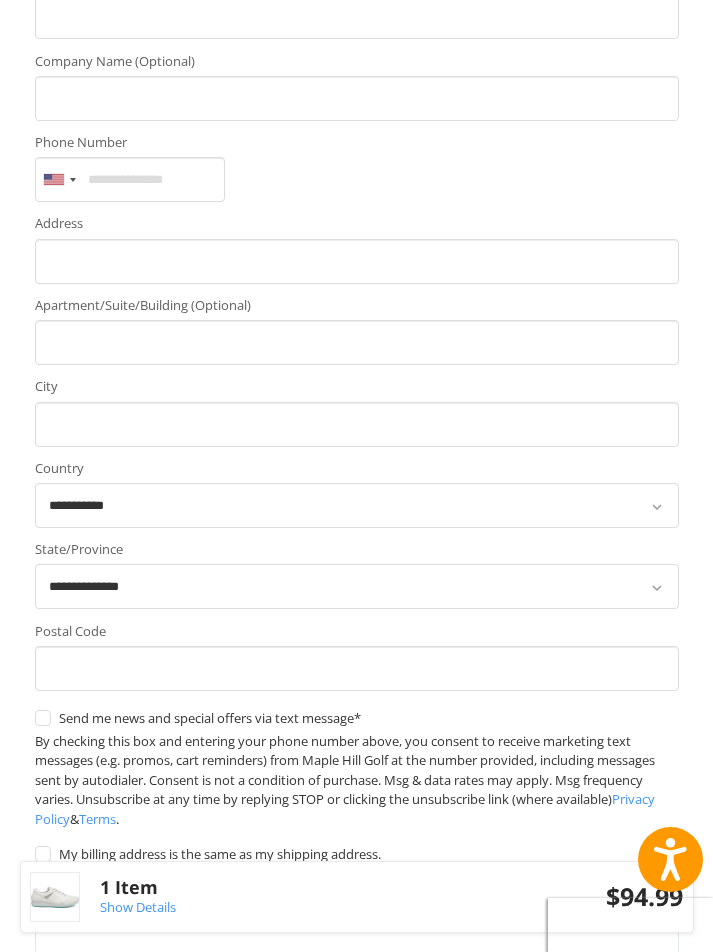 click at bounding box center [425, 1258] 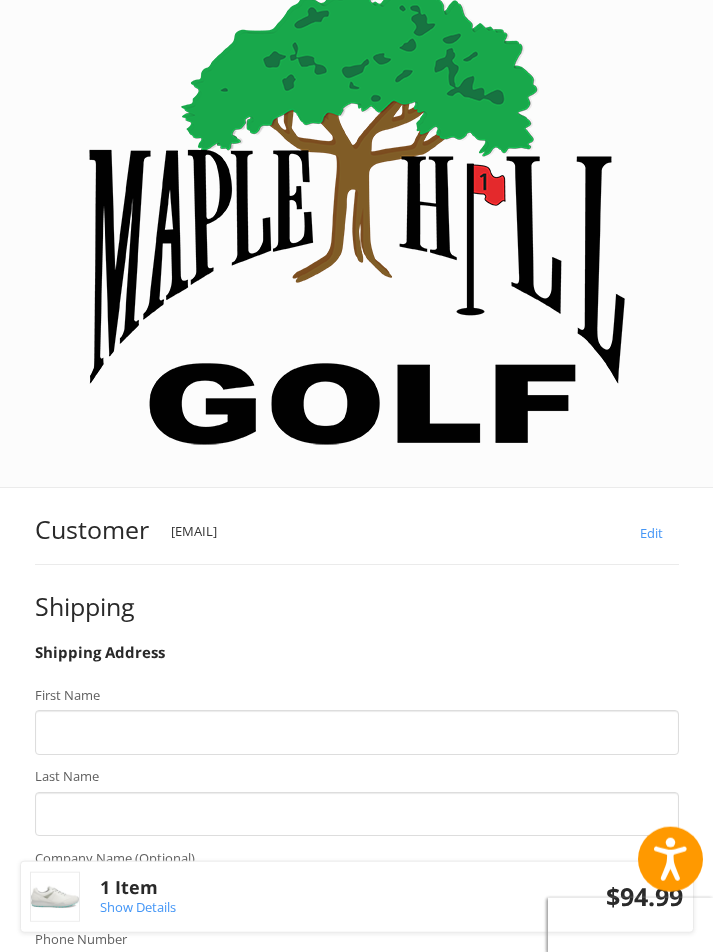scroll, scrollTop: 0, scrollLeft: 0, axis: both 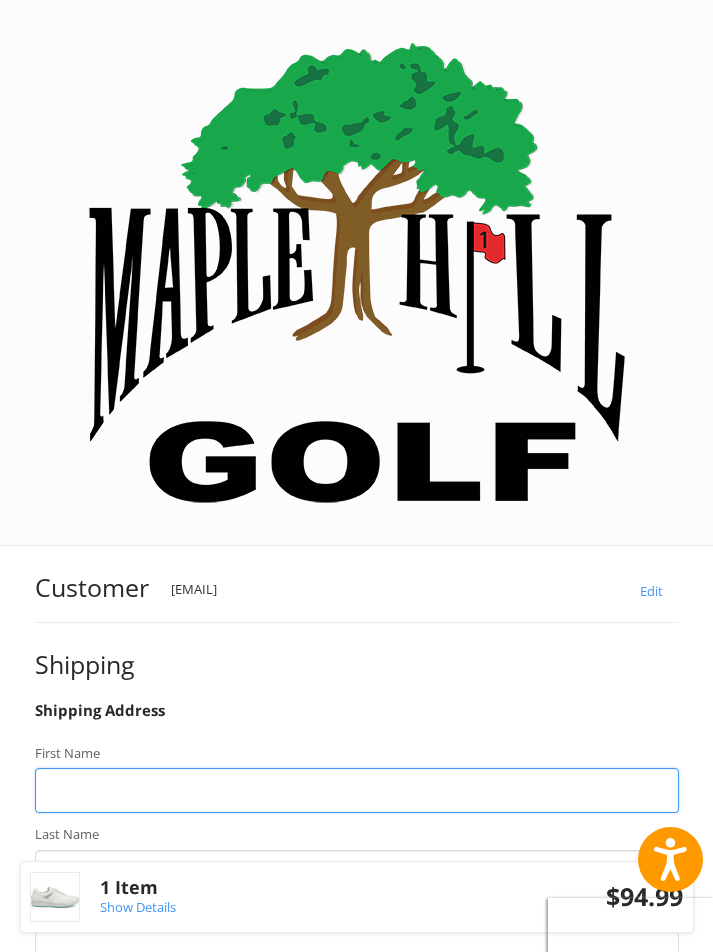 click on "First Name" at bounding box center (357, 790) 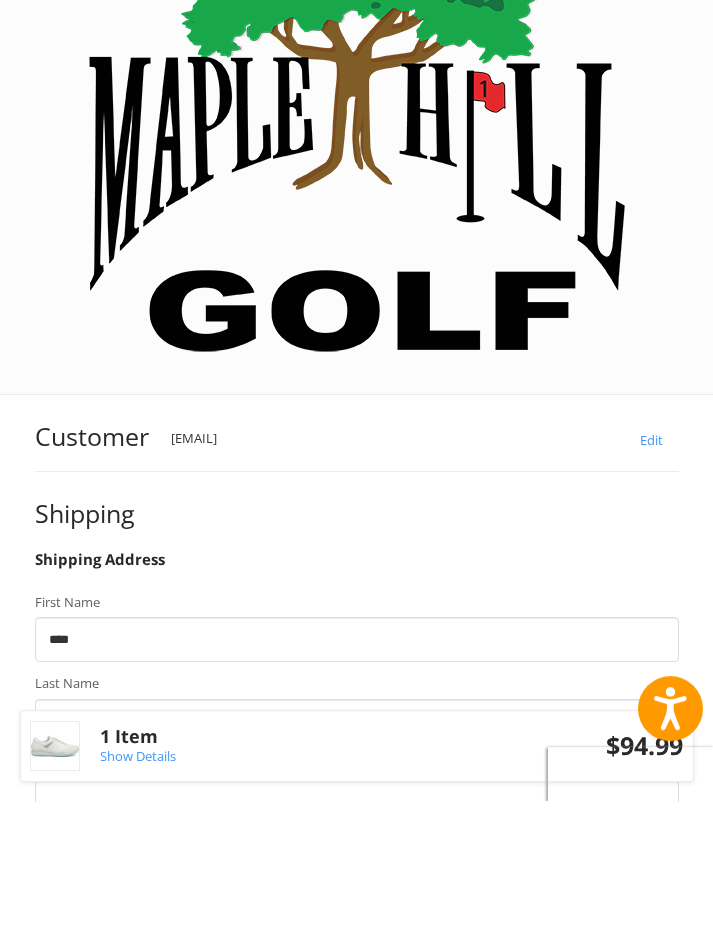 click on "Phone Number" at bounding box center (130, 1034) 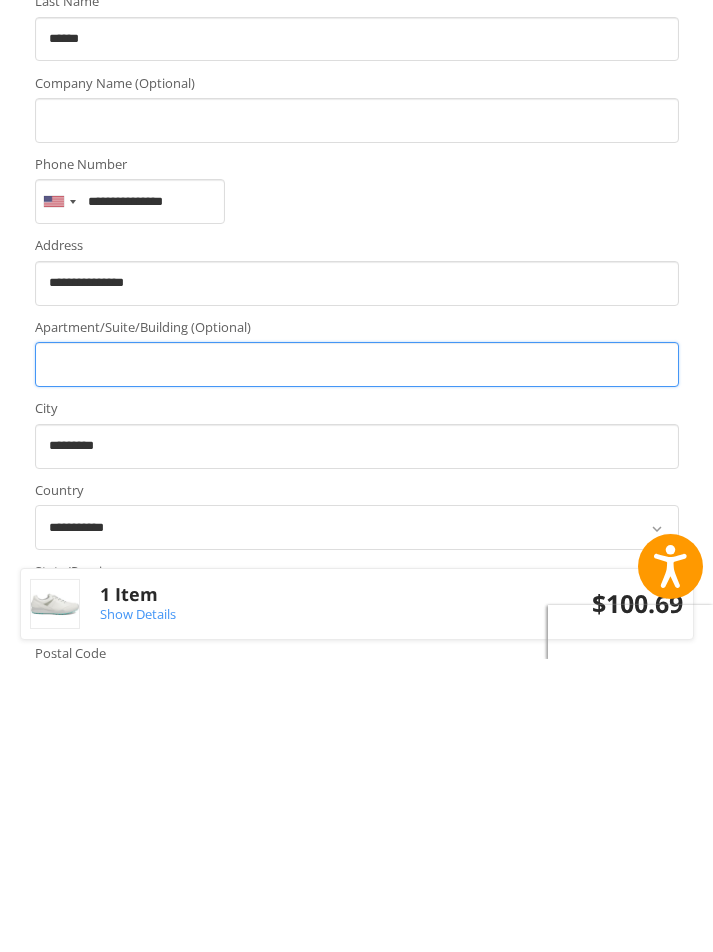 scroll, scrollTop: 546, scrollLeft: 0, axis: vertical 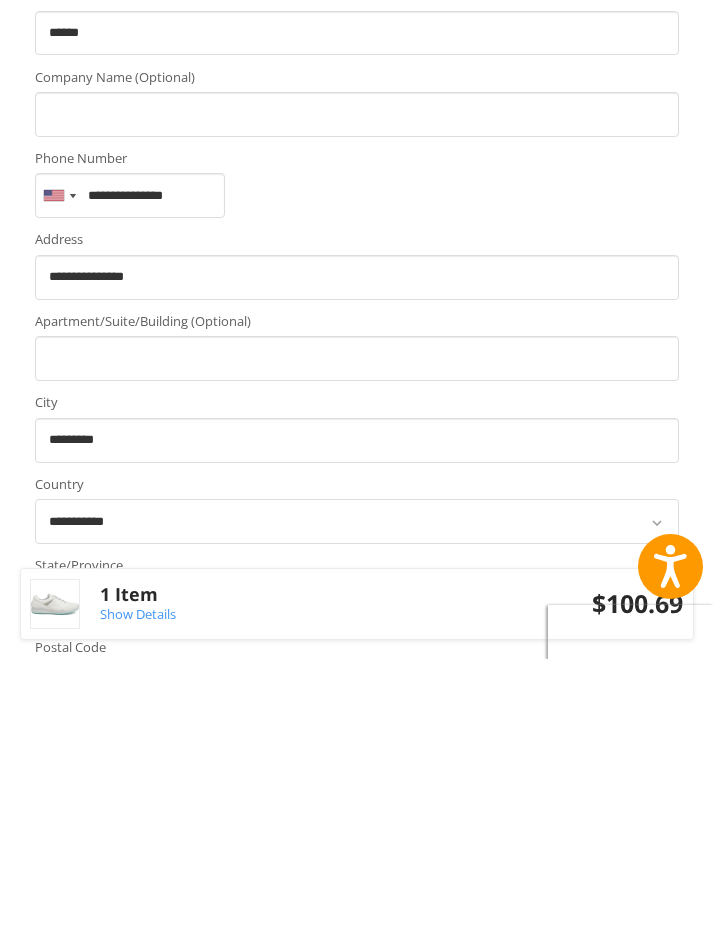 click on "My billing address is the same as my shipping address." at bounding box center (357, 1163) 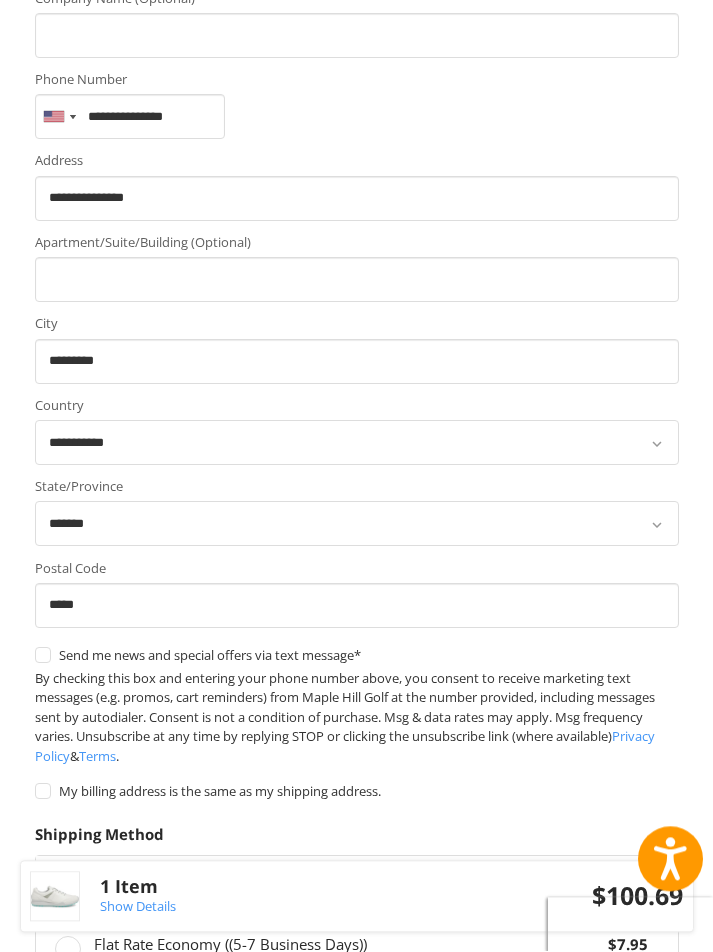 scroll, scrollTop: 917, scrollLeft: 0, axis: vertical 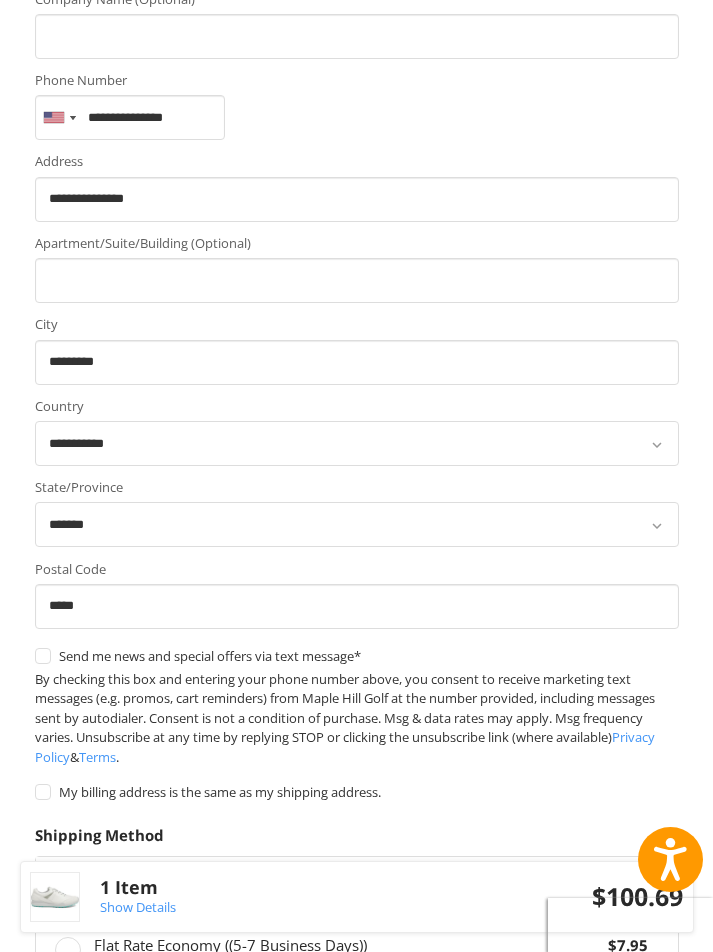 click on "Continue" at bounding box center (98, 1088) 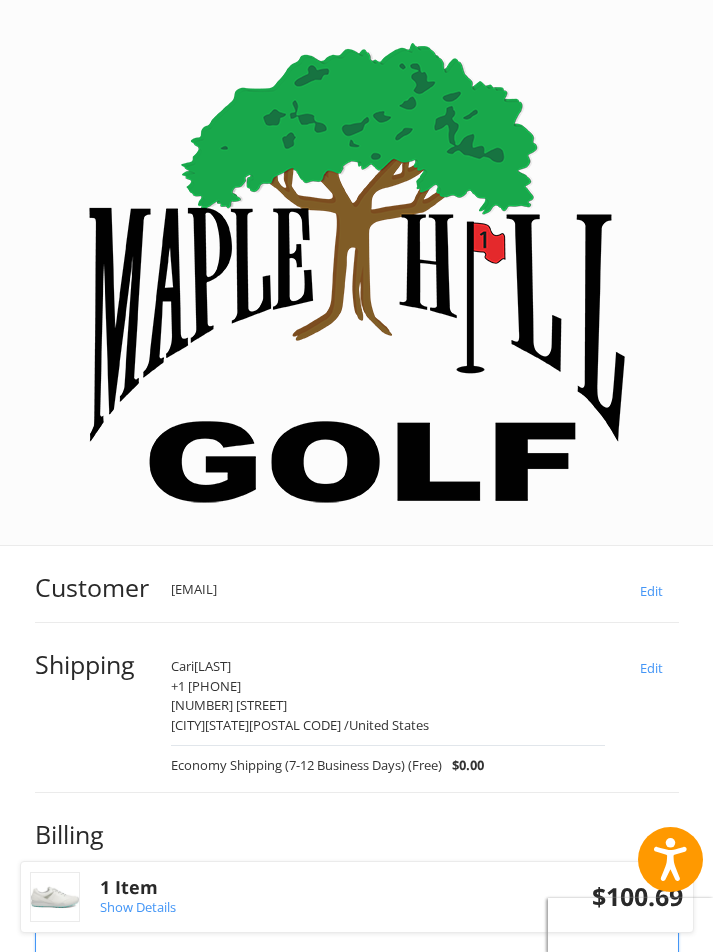 click on "First Name" at bounding box center (357, 947) 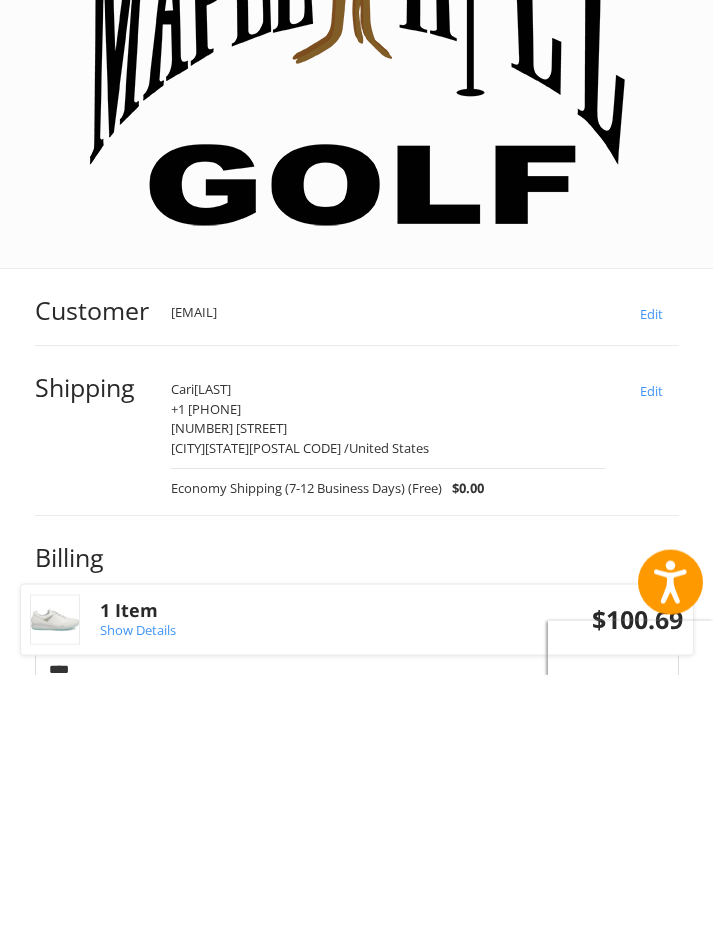 click on "Phone Number" at bounding box center [130, 1191] 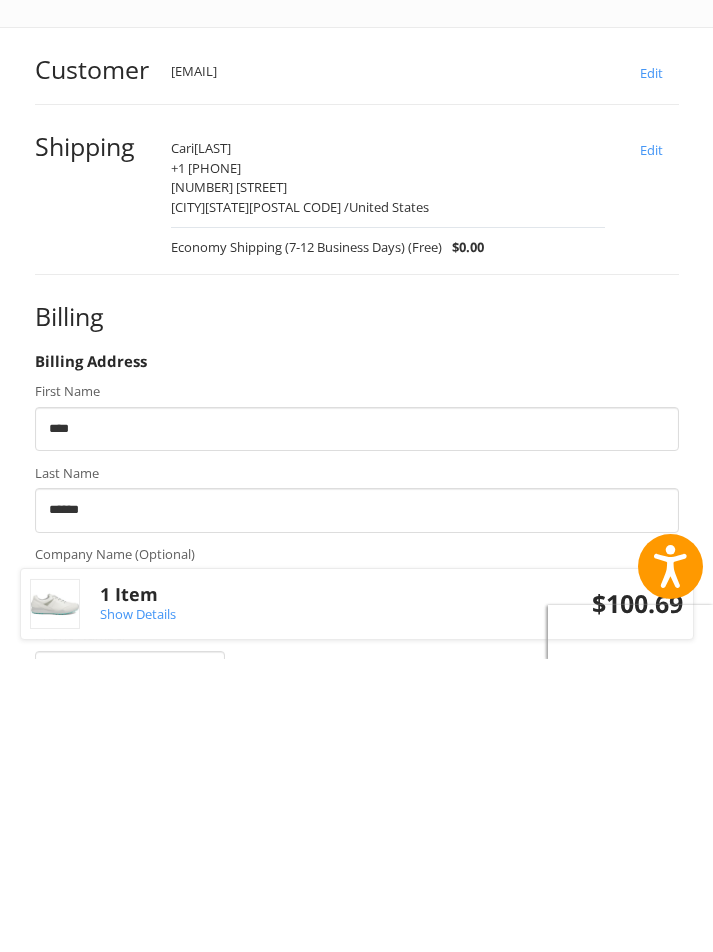 scroll, scrollTop: 256, scrollLeft: 0, axis: vertical 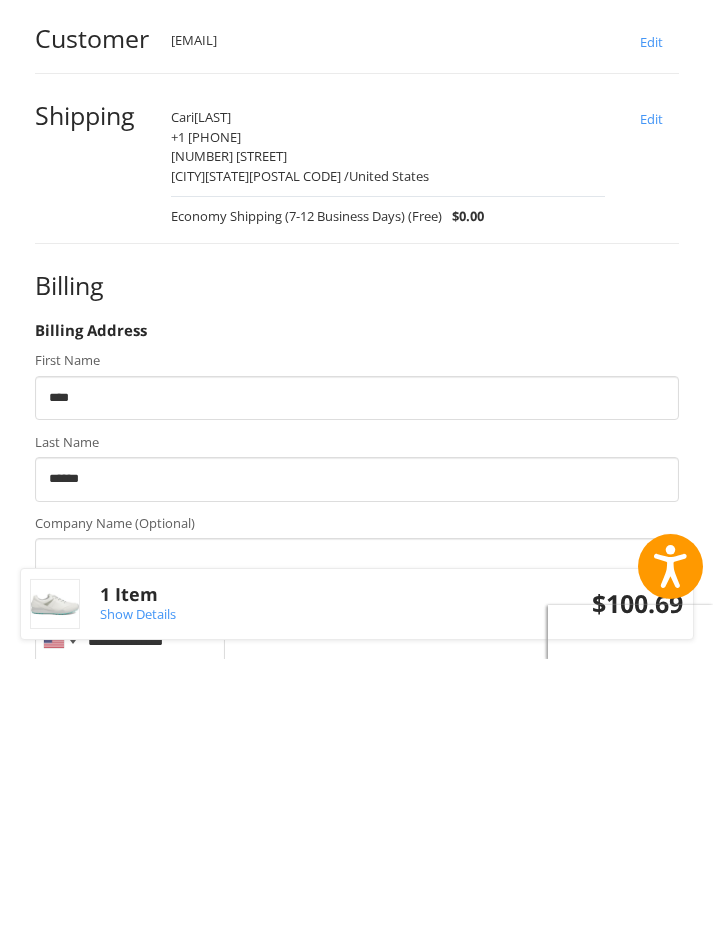 type on "**********" 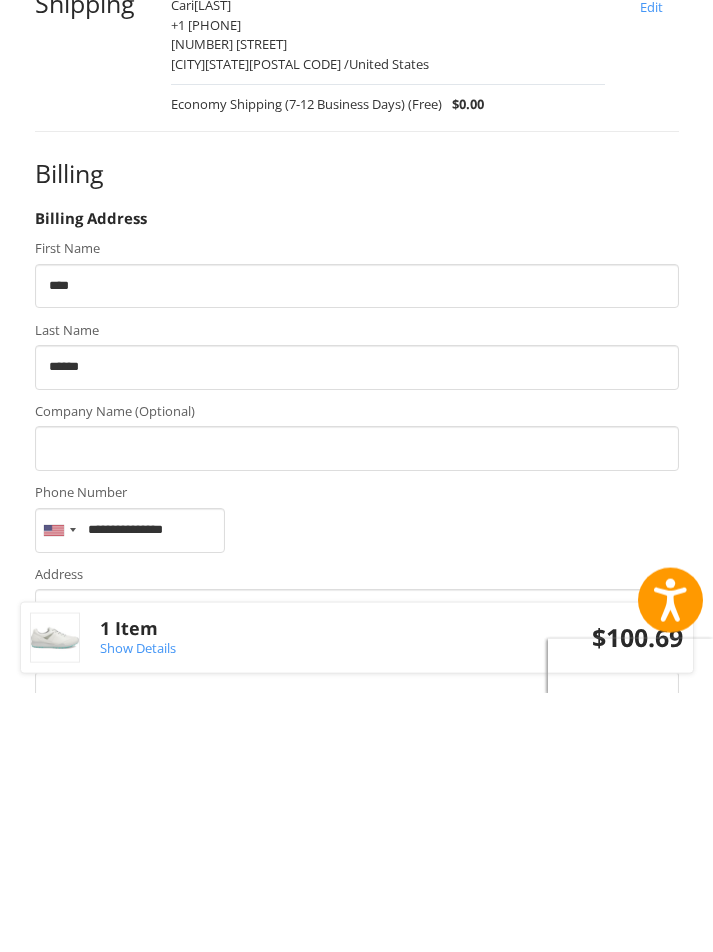 scroll, scrollTop: 404, scrollLeft: 0, axis: vertical 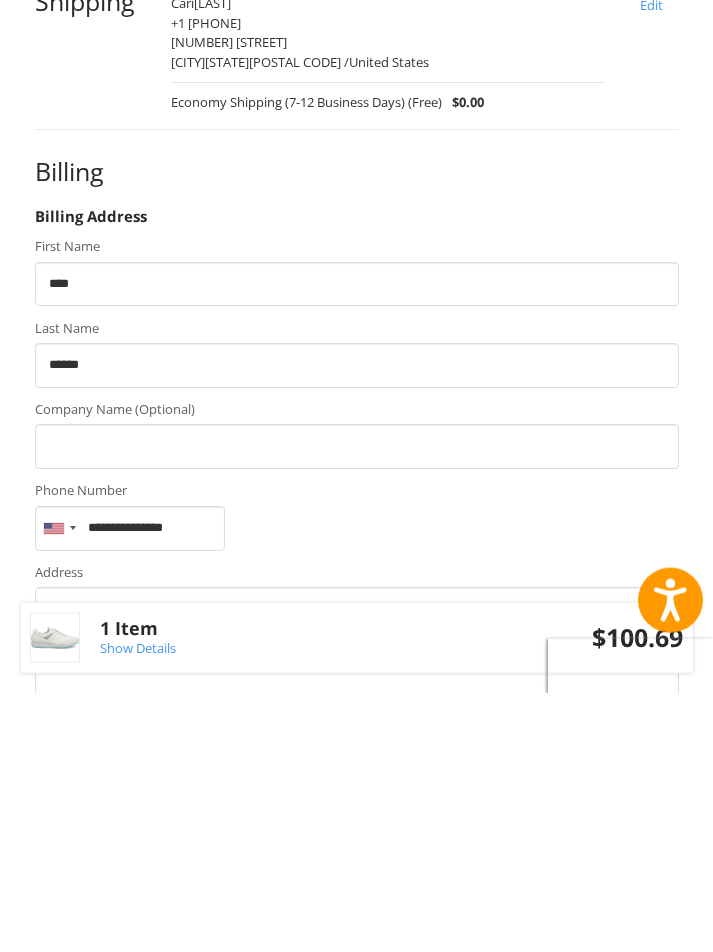 type on "**********" 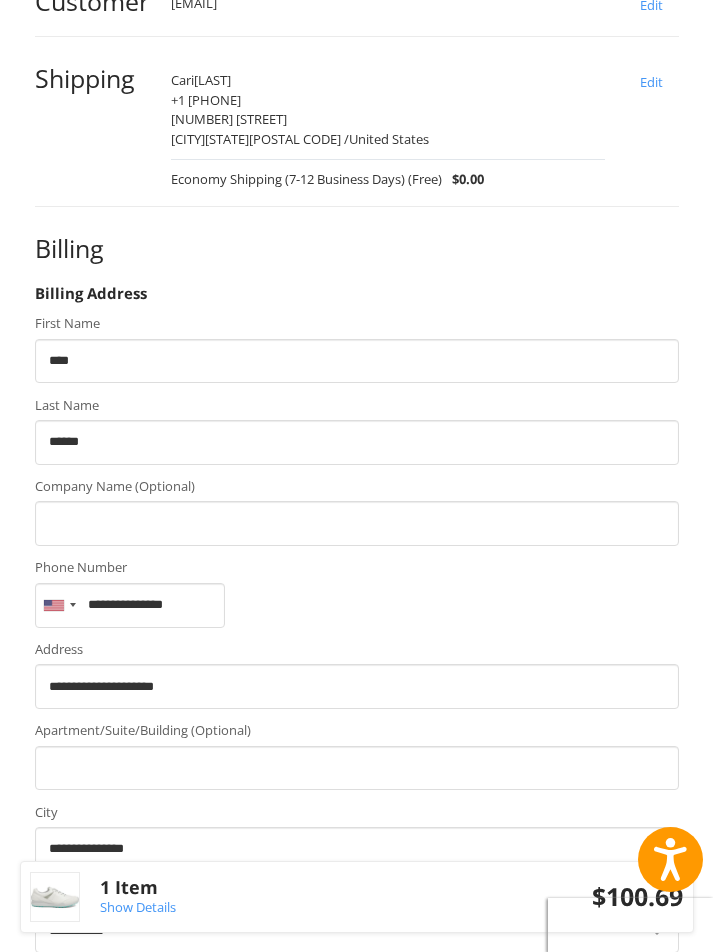 select on "**" 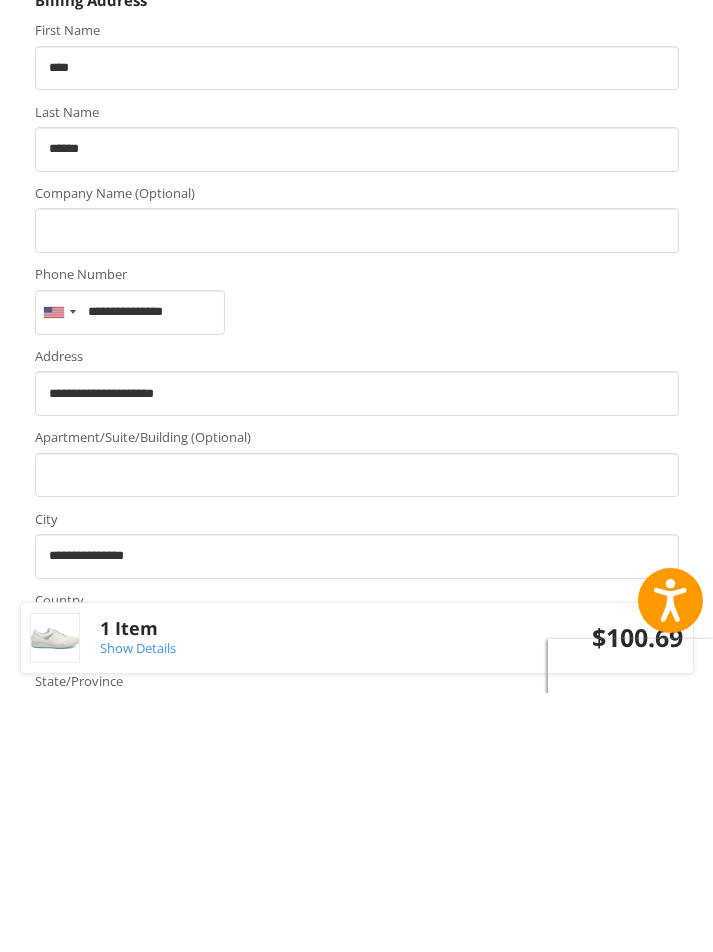 scroll, scrollTop: 586, scrollLeft: 0, axis: vertical 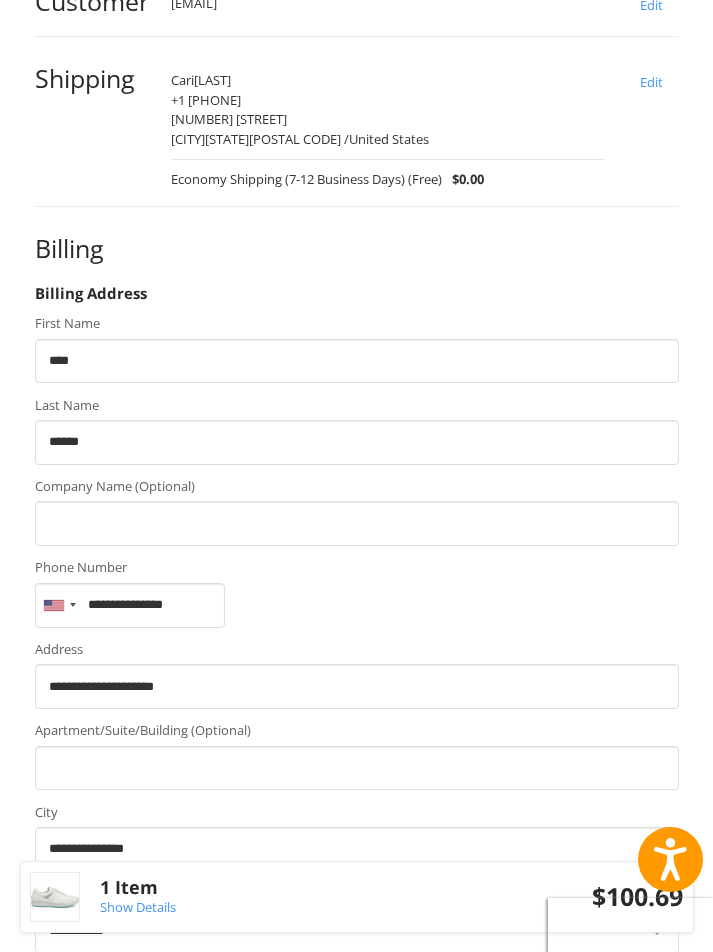 type on "*****" 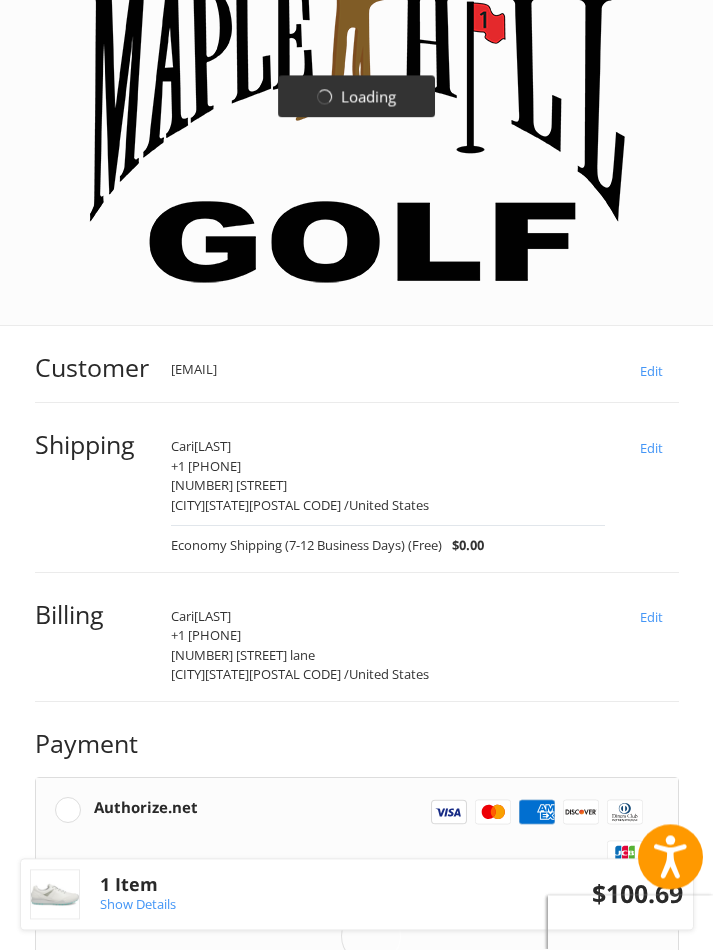 scroll, scrollTop: 218, scrollLeft: 0, axis: vertical 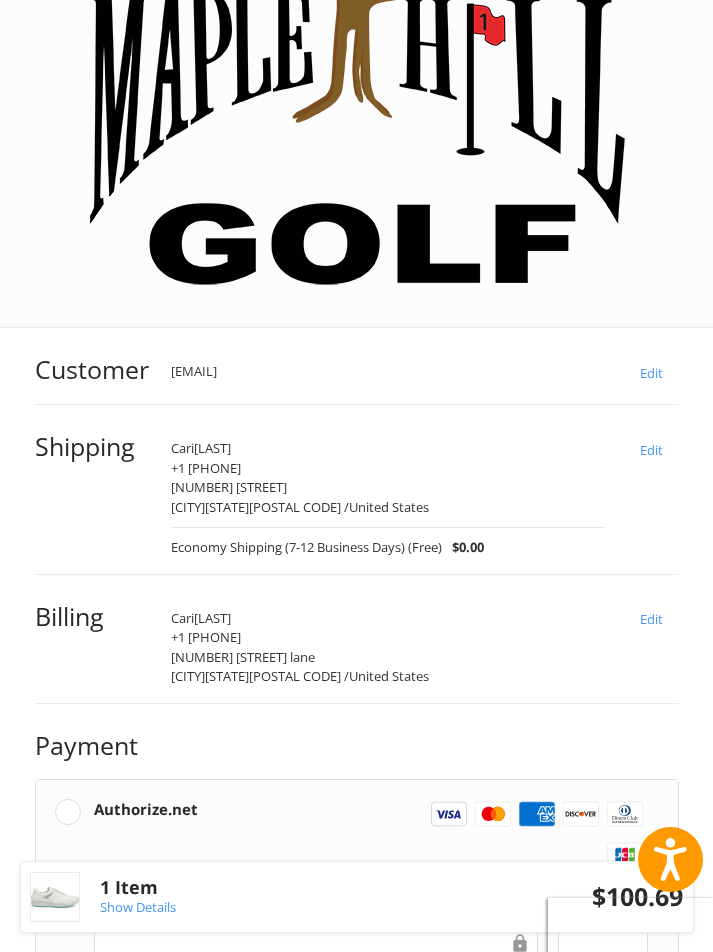 click on "Coupon Code" at bounding box center (76, 1284) 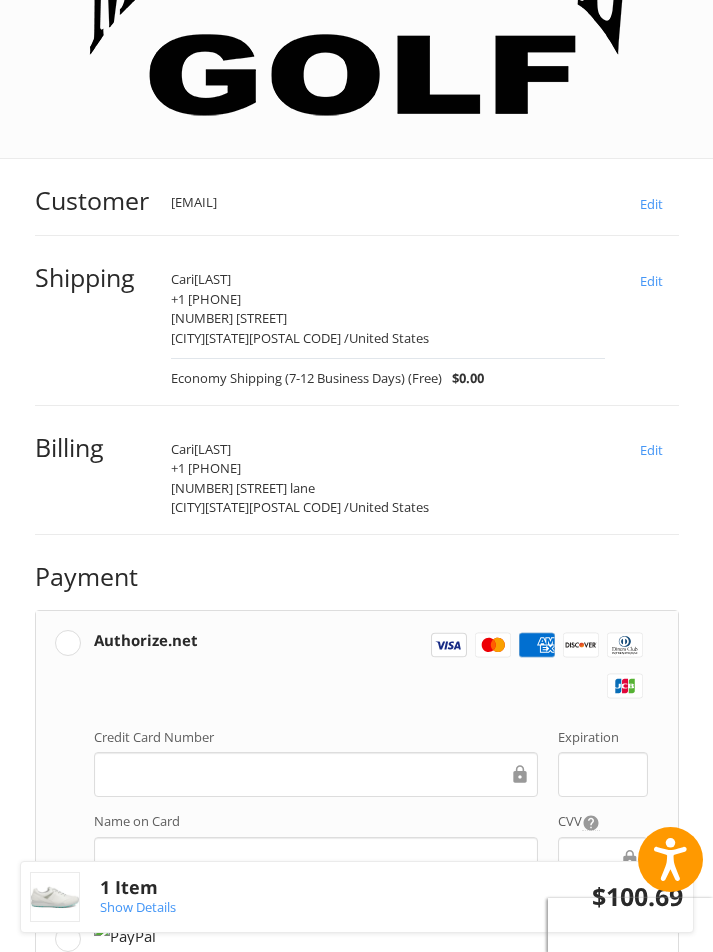 click at bounding box center [303, 1157] 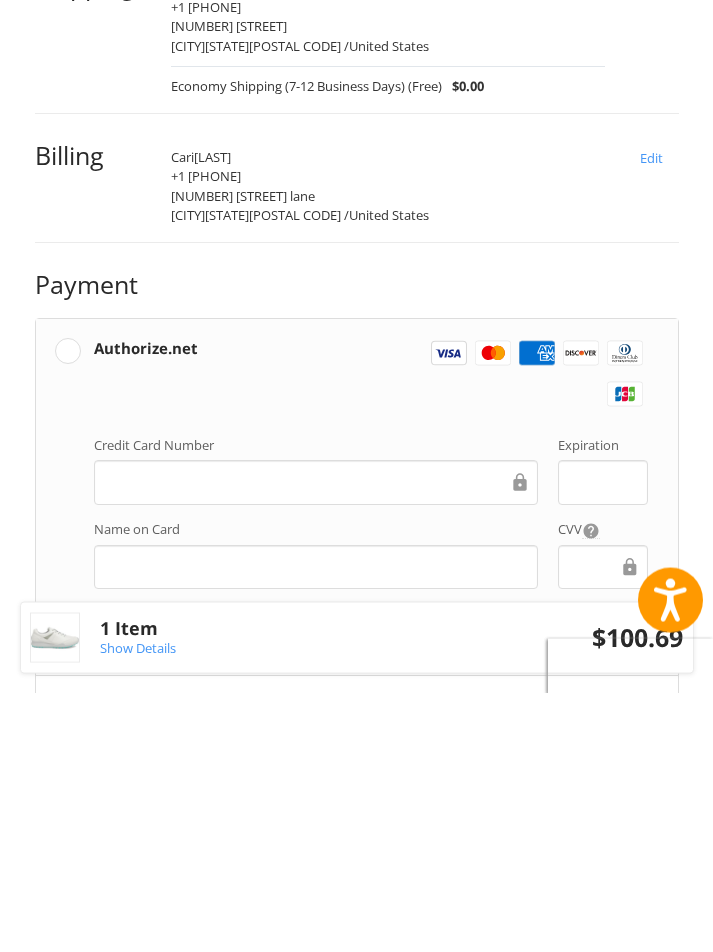 type on "******" 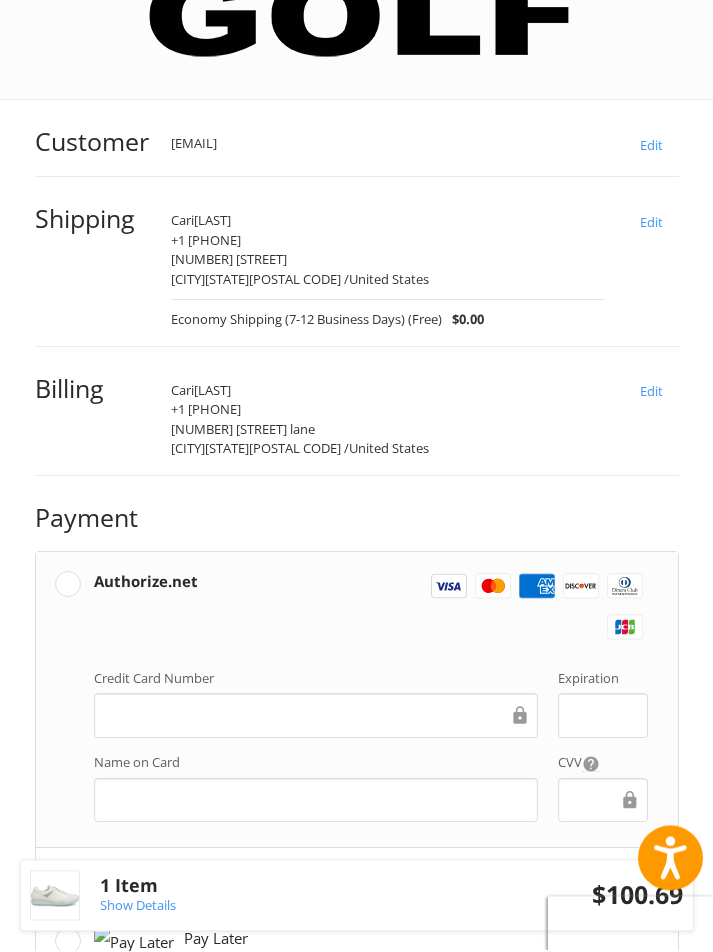 scroll, scrollTop: 444, scrollLeft: 0, axis: vertical 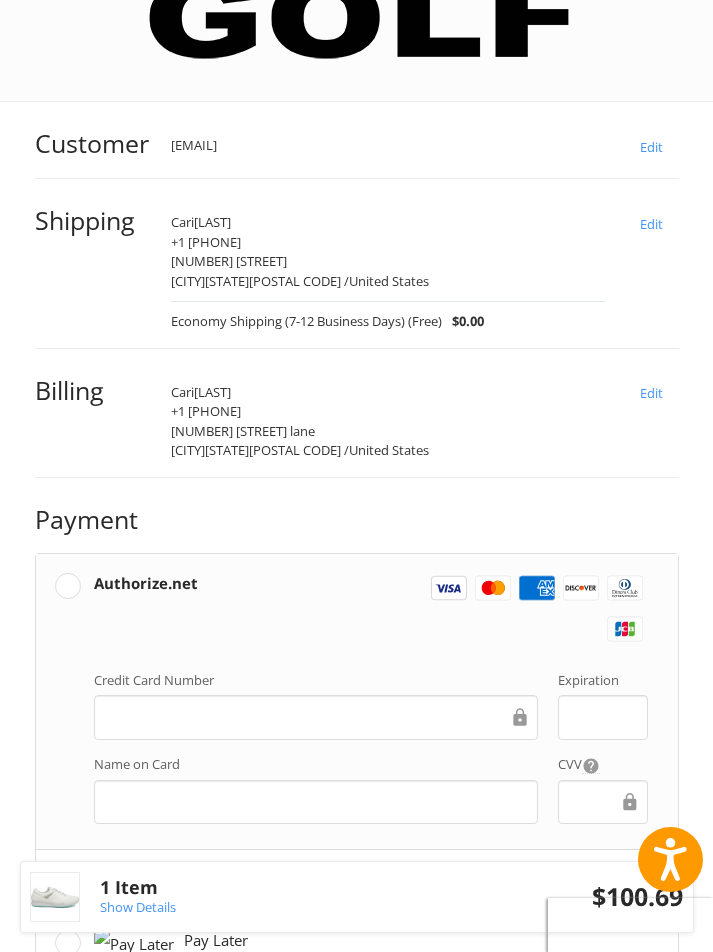 click on "Show Details" at bounding box center [138, 907] 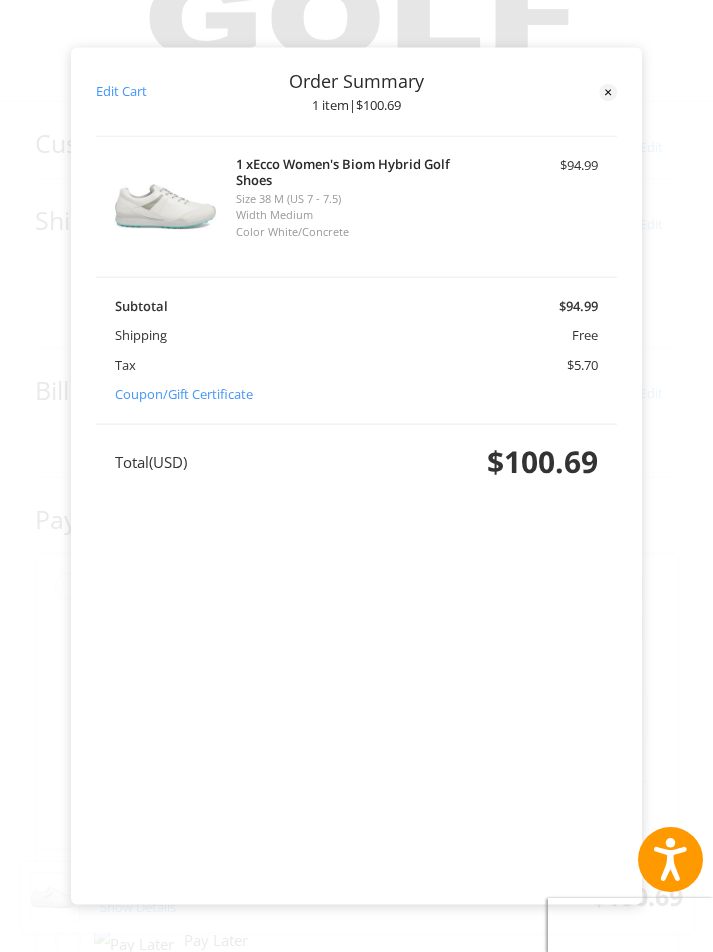 click at bounding box center (609, 92) 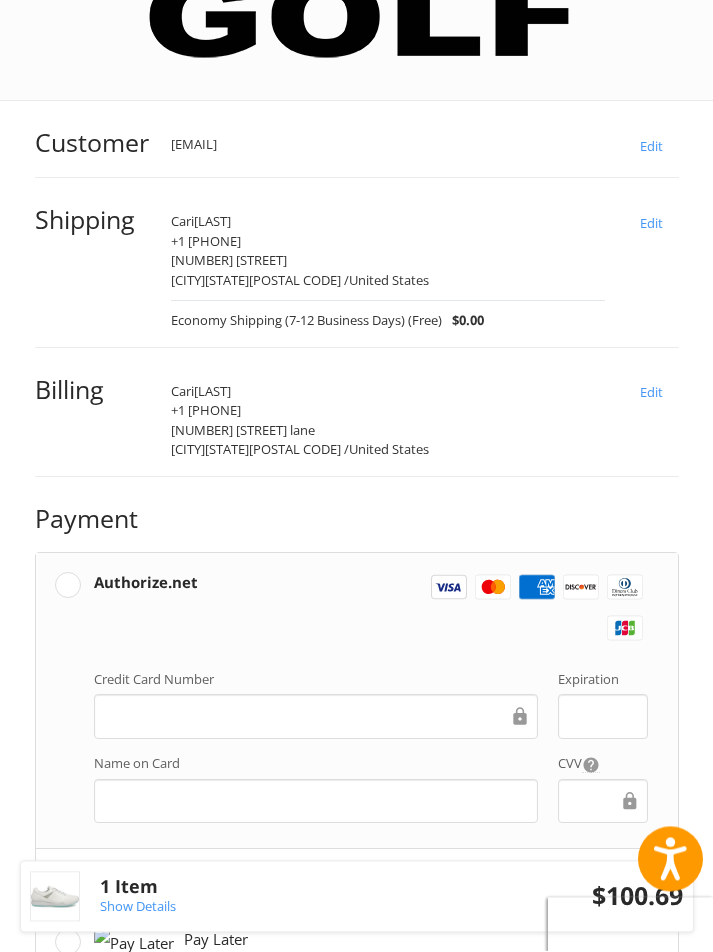 scroll, scrollTop: 444, scrollLeft: 0, axis: vertical 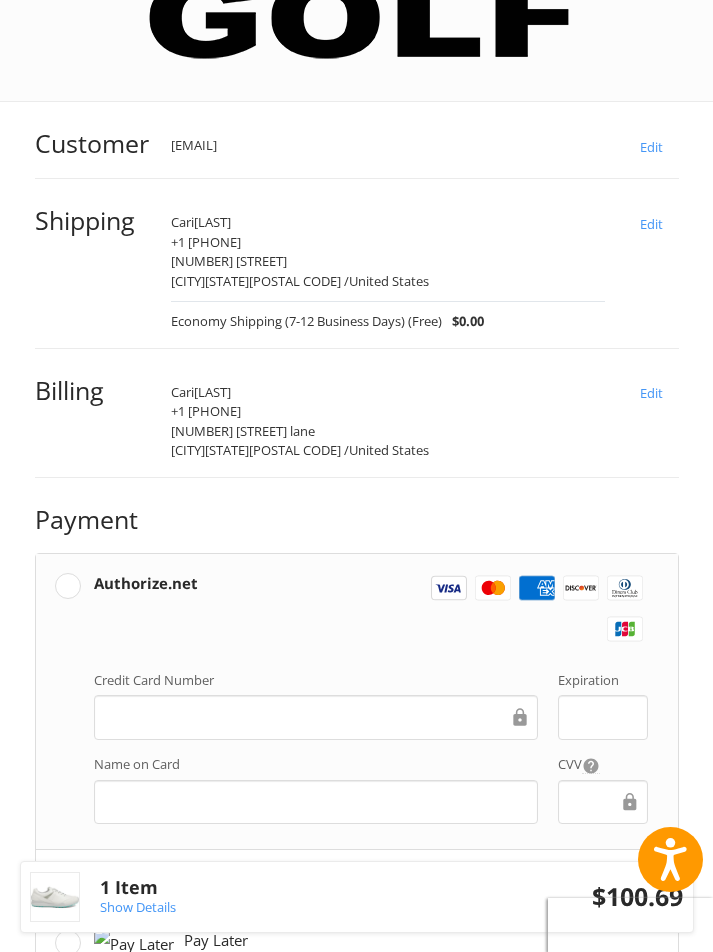 click on "1 Item" at bounding box center (246, 887) 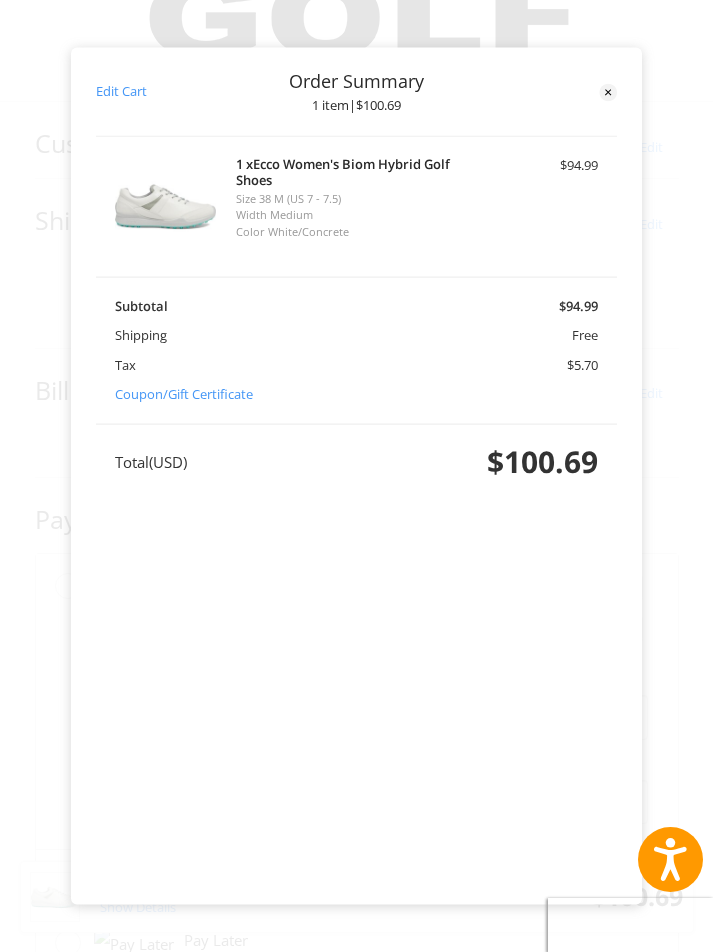 click on "Coupon/Gift Certificate" at bounding box center [184, 394] 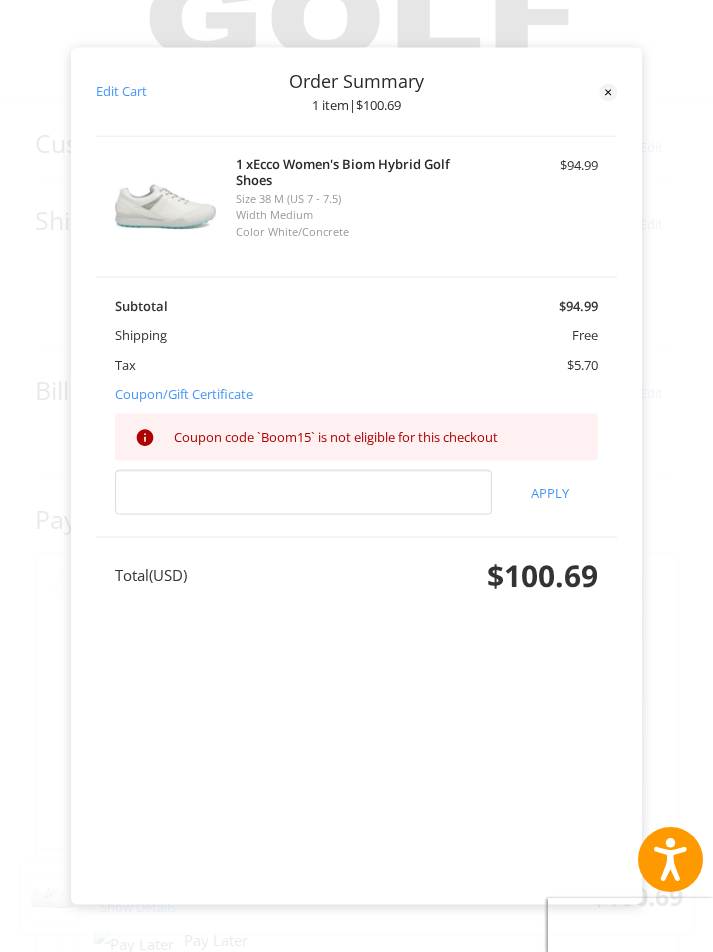 click at bounding box center [608, 92] 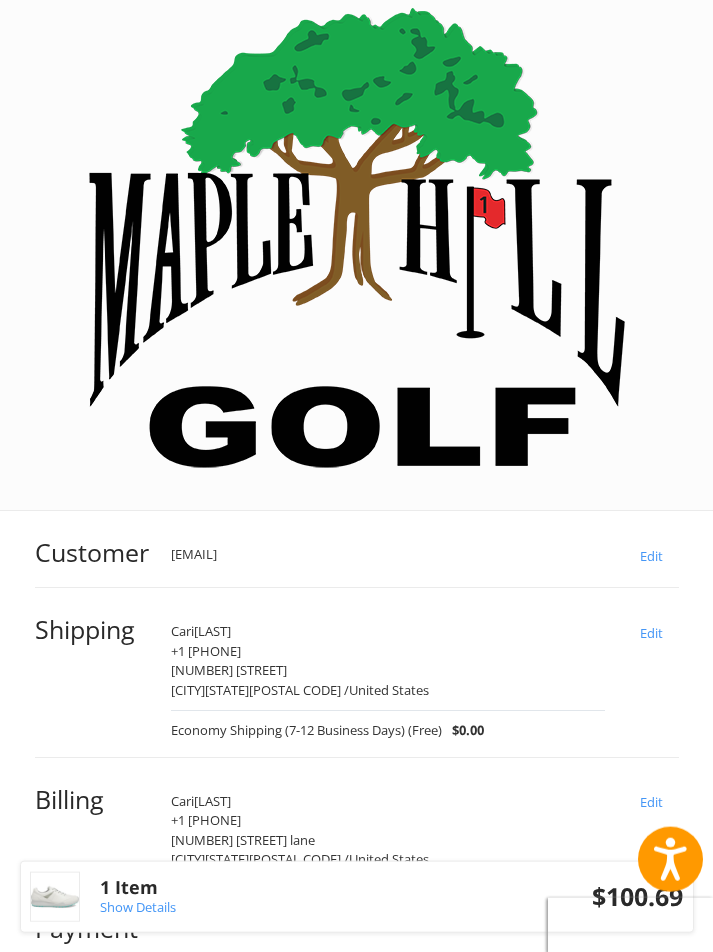 scroll, scrollTop: 0, scrollLeft: 0, axis: both 